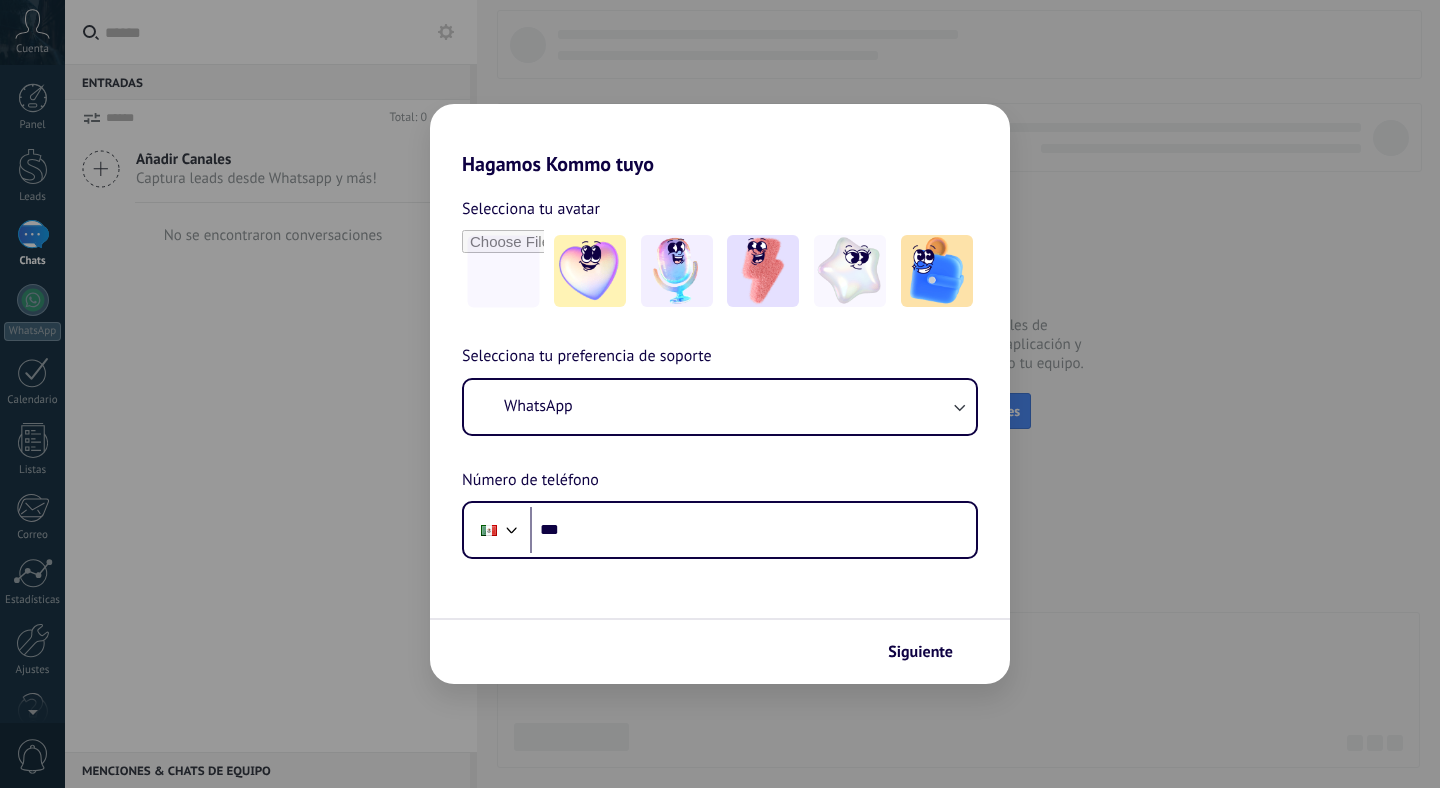 scroll, scrollTop: 0, scrollLeft: 0, axis: both 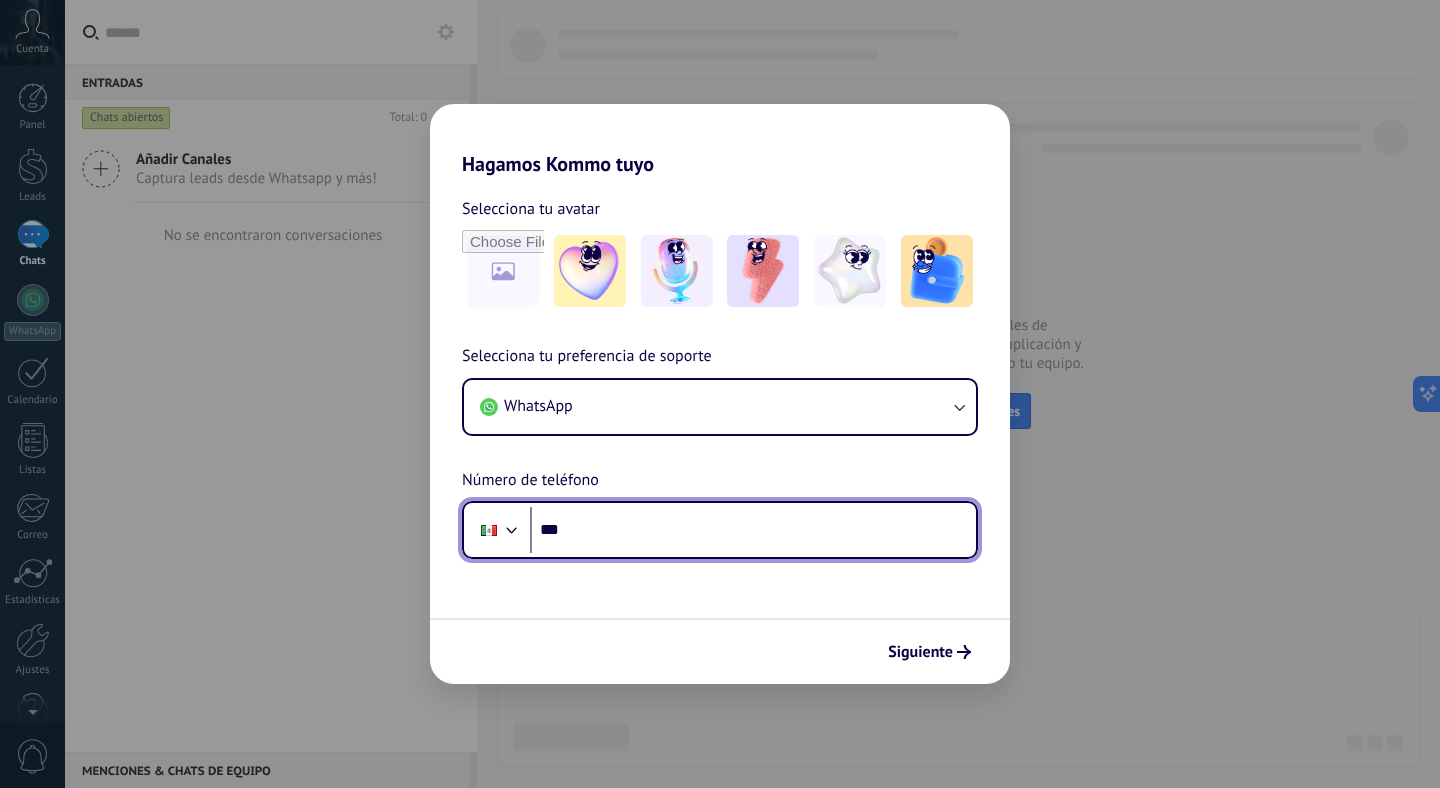 click on "***" at bounding box center [753, 530] 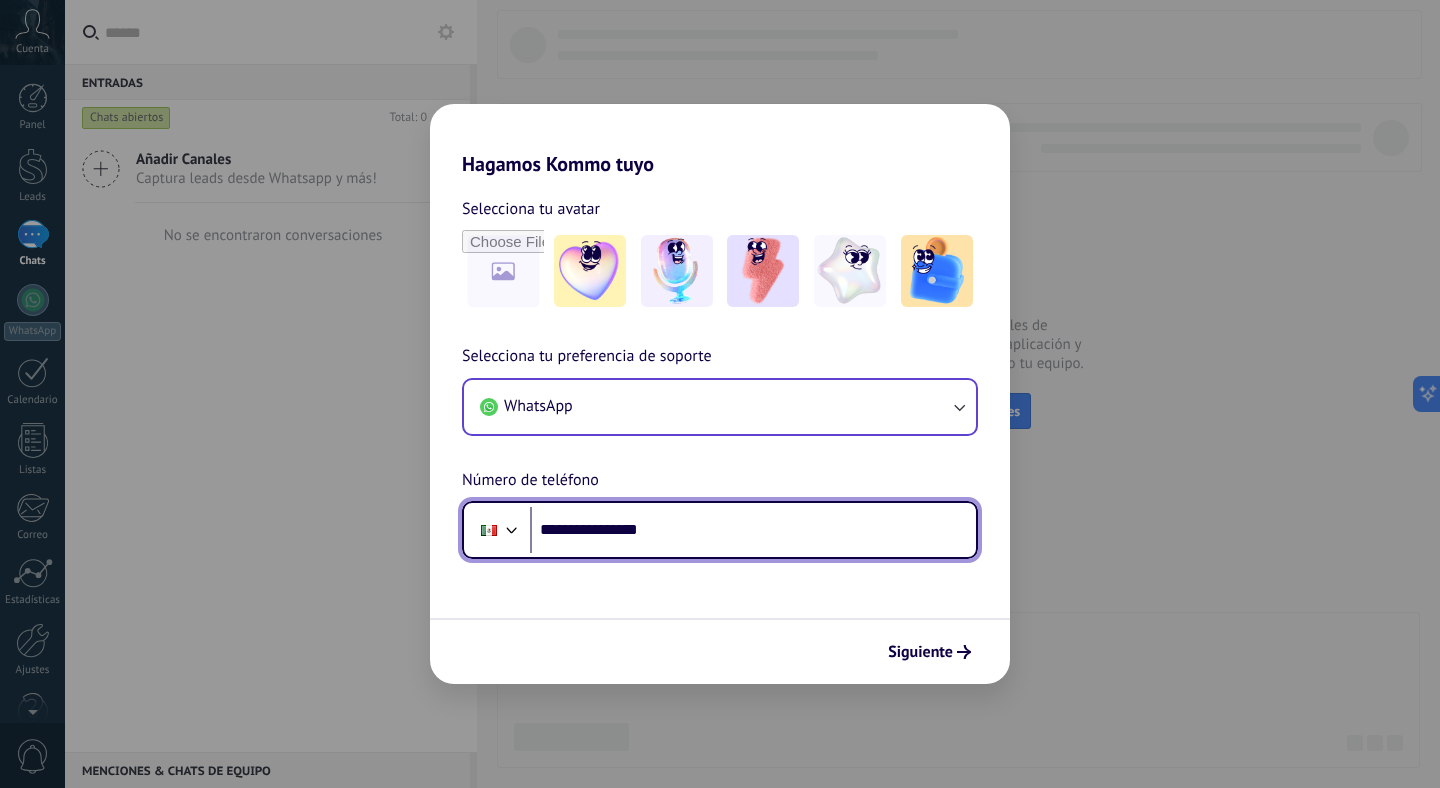 type on "**********" 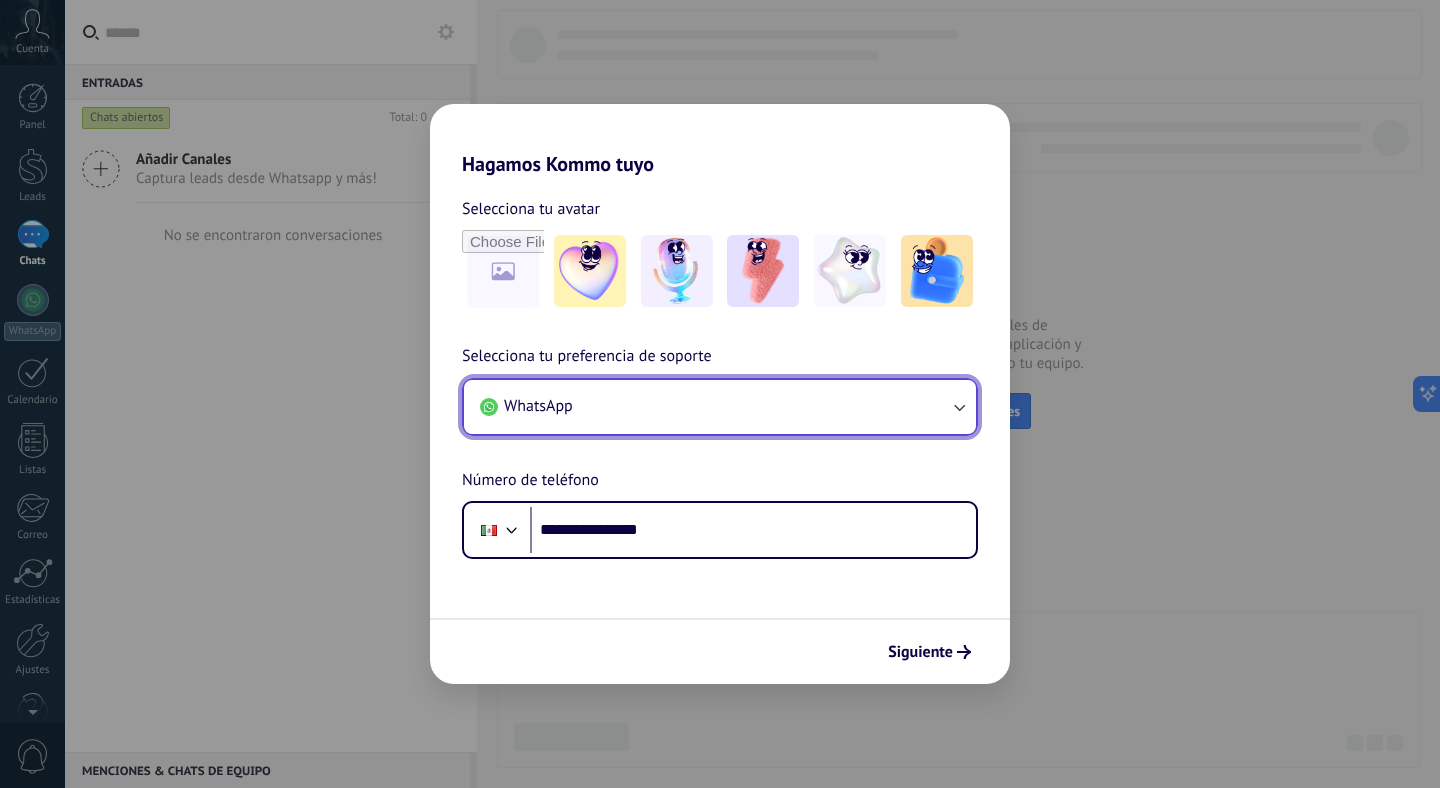 click on "WhatsApp" at bounding box center (720, 407) 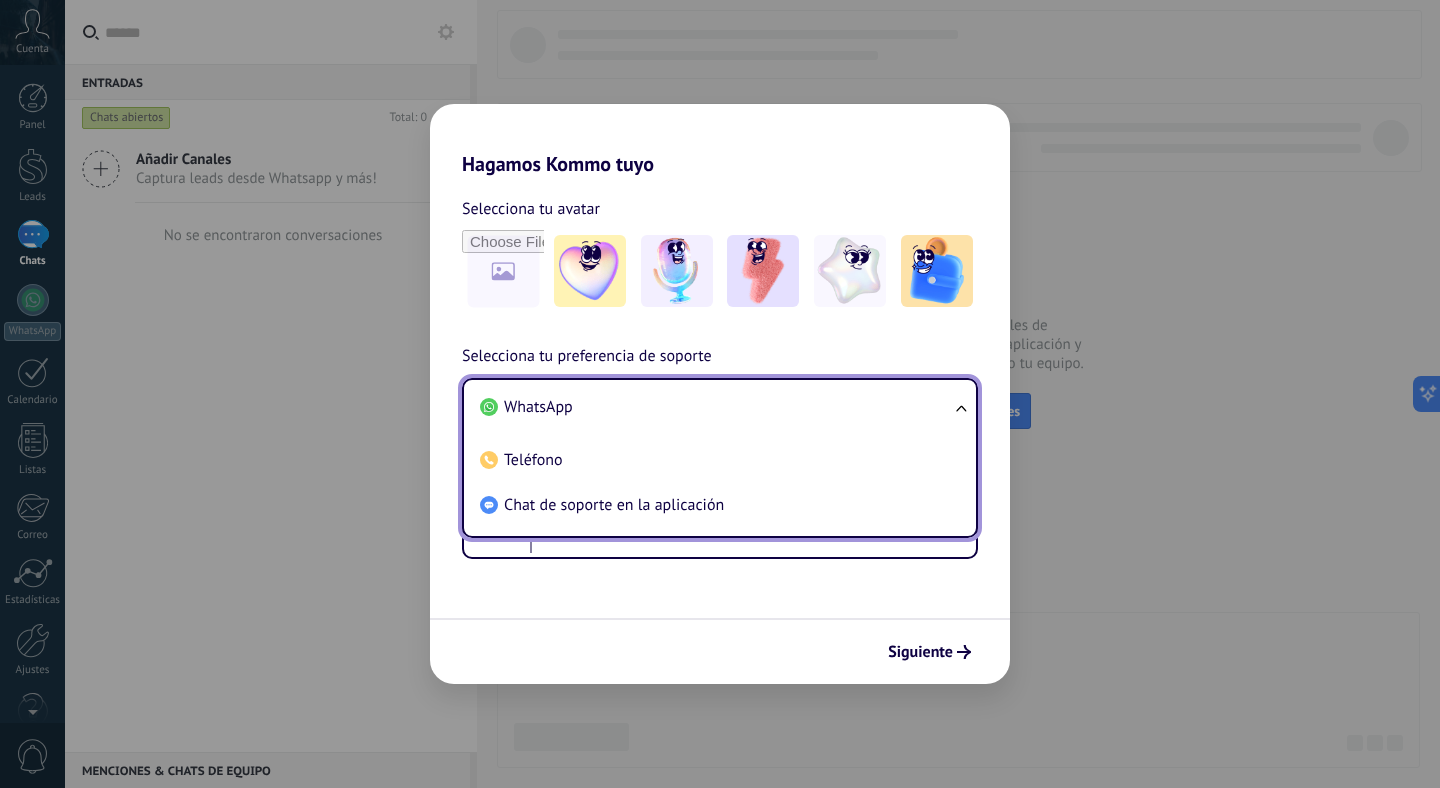 click on "WhatsApp" at bounding box center (716, 407) 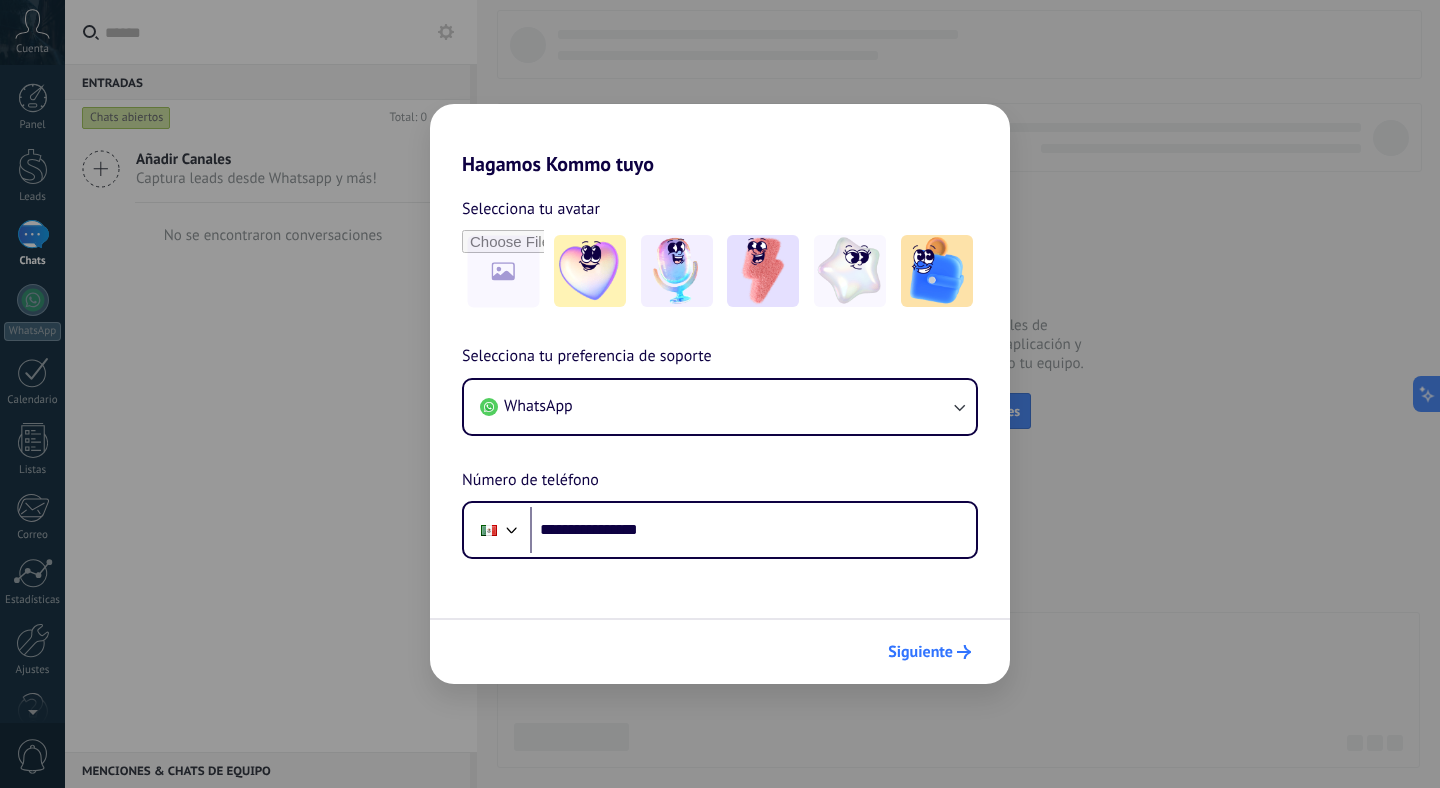 click on "Siguiente" at bounding box center (920, 652) 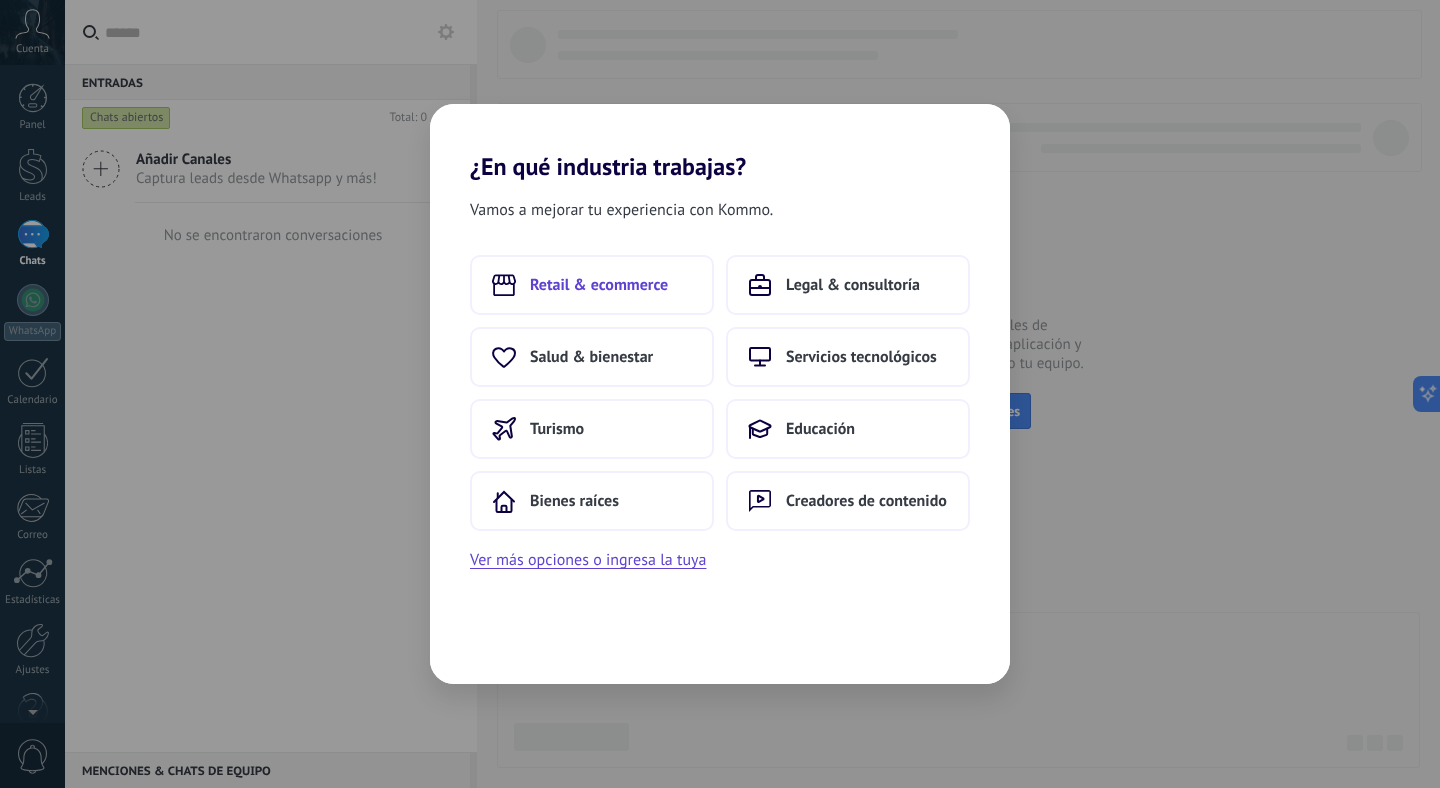 click on "Retail & ecommerce" at bounding box center [592, 285] 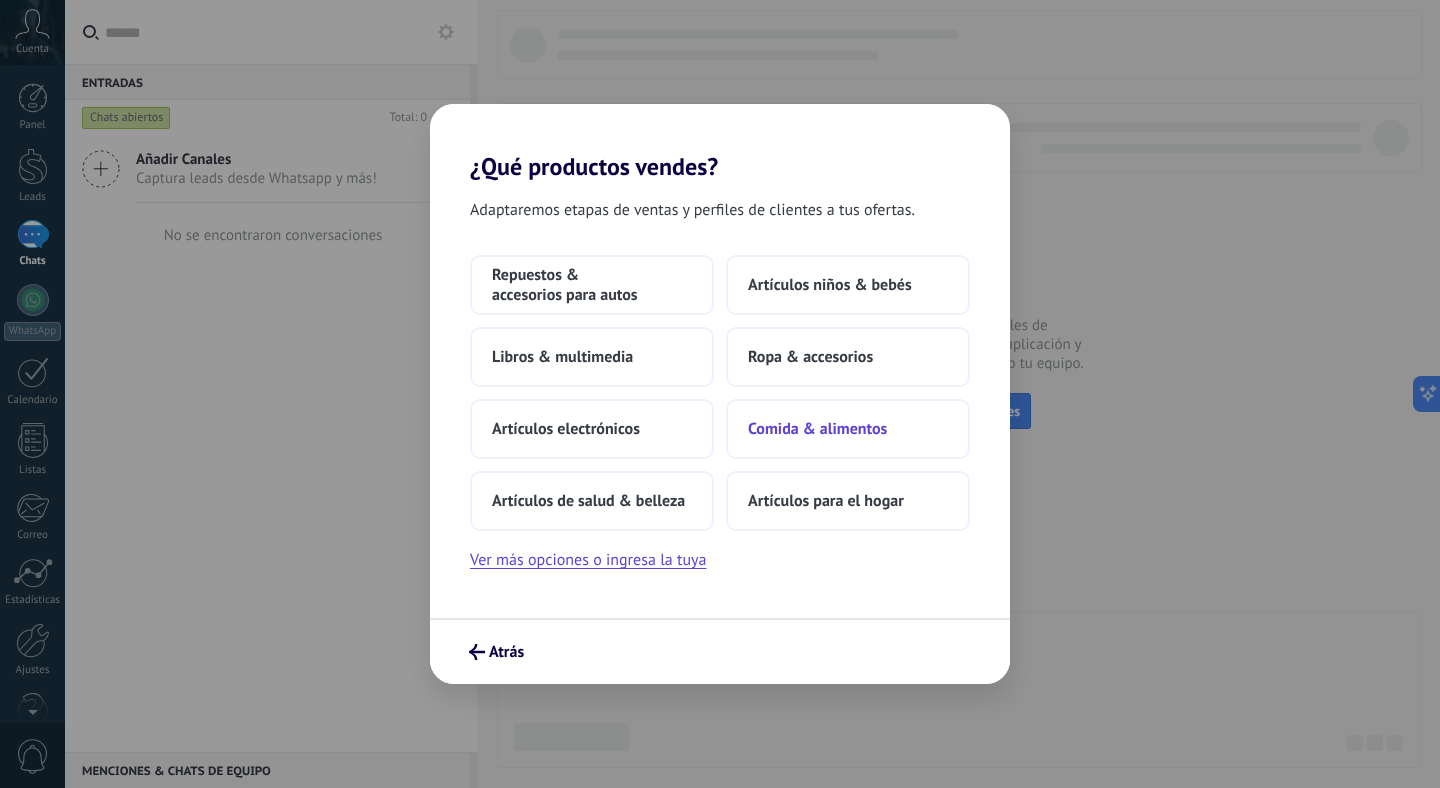click on "Comida & alimentos" at bounding box center [817, 429] 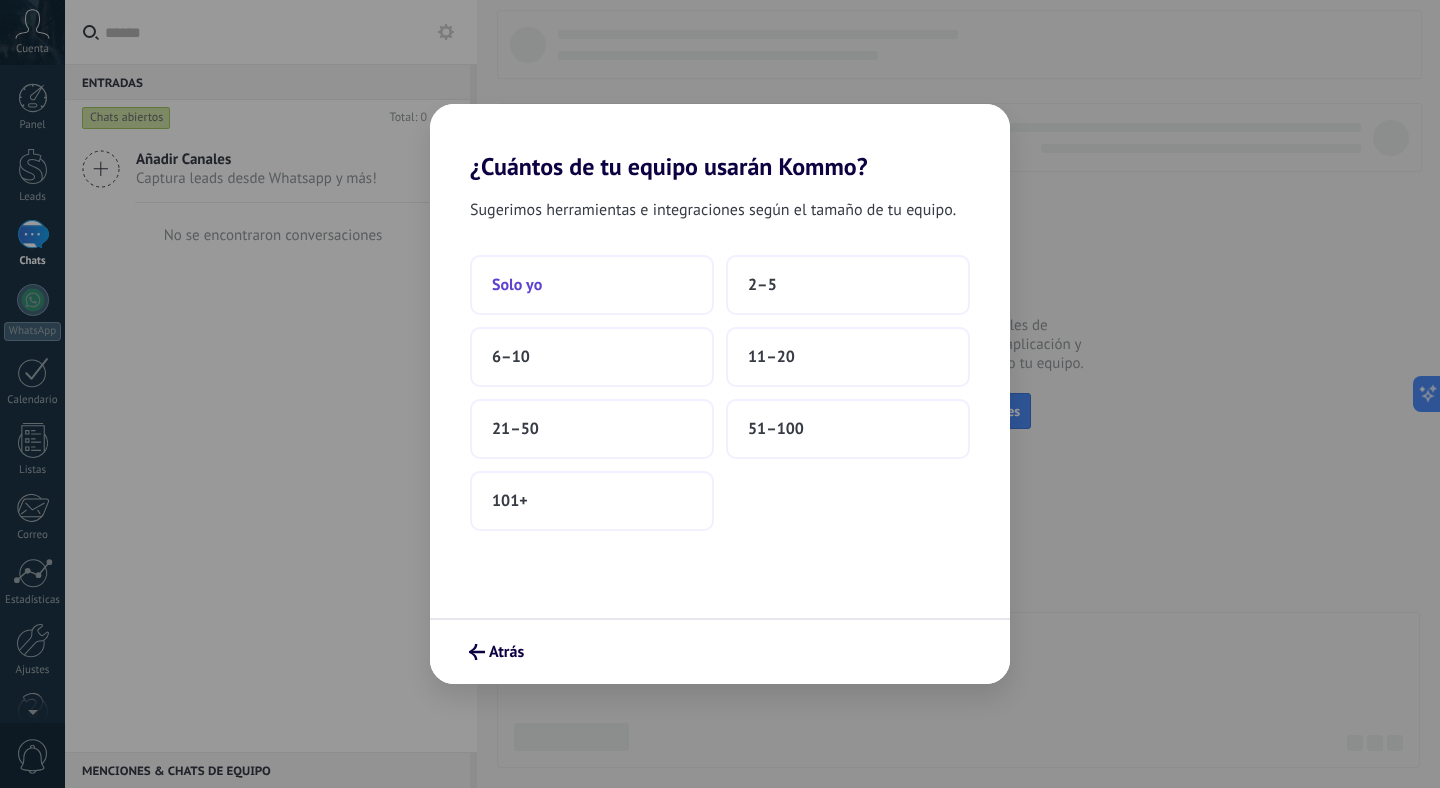 click on "Solo yo" at bounding box center [592, 285] 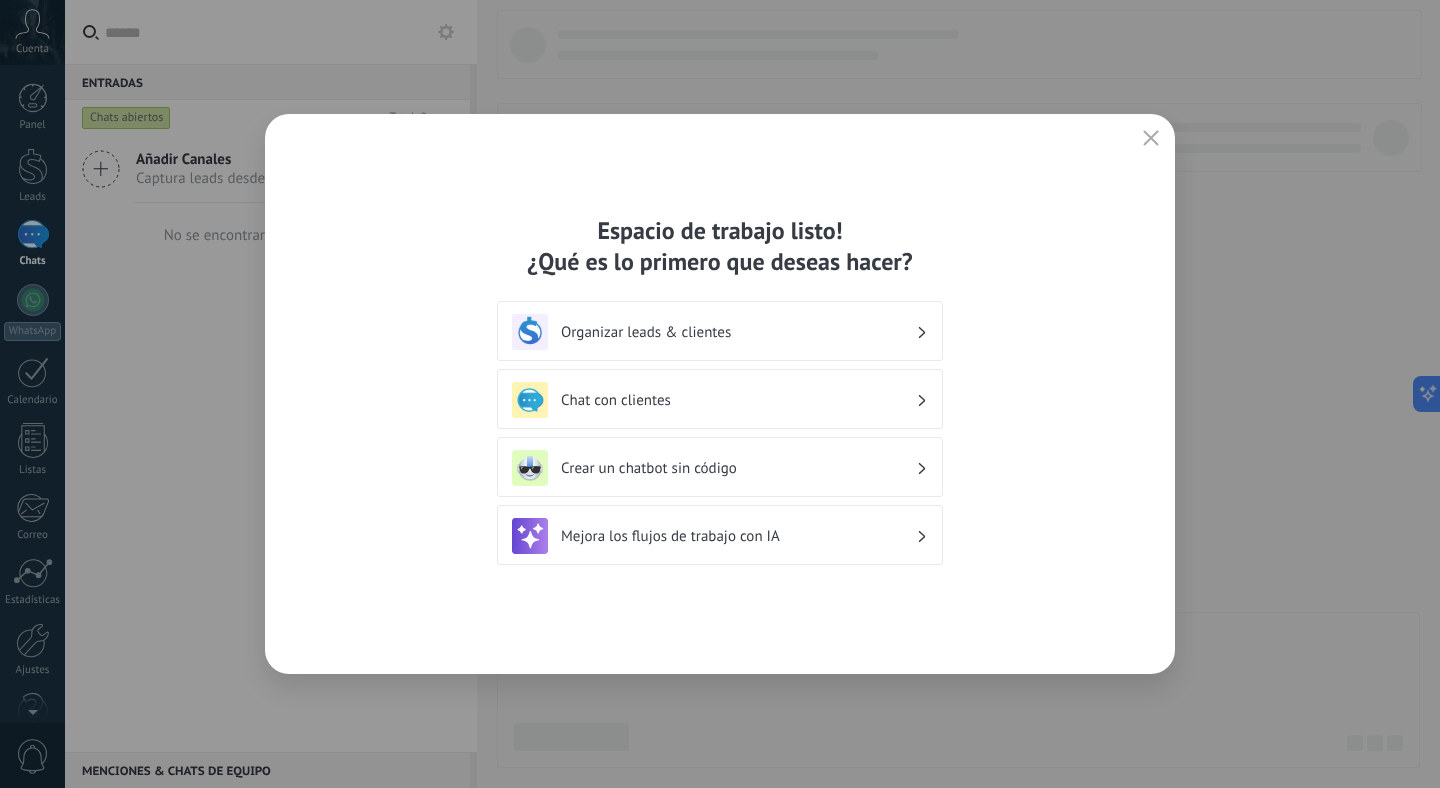 click on "Organizar leads & clientes" at bounding box center (720, 332) 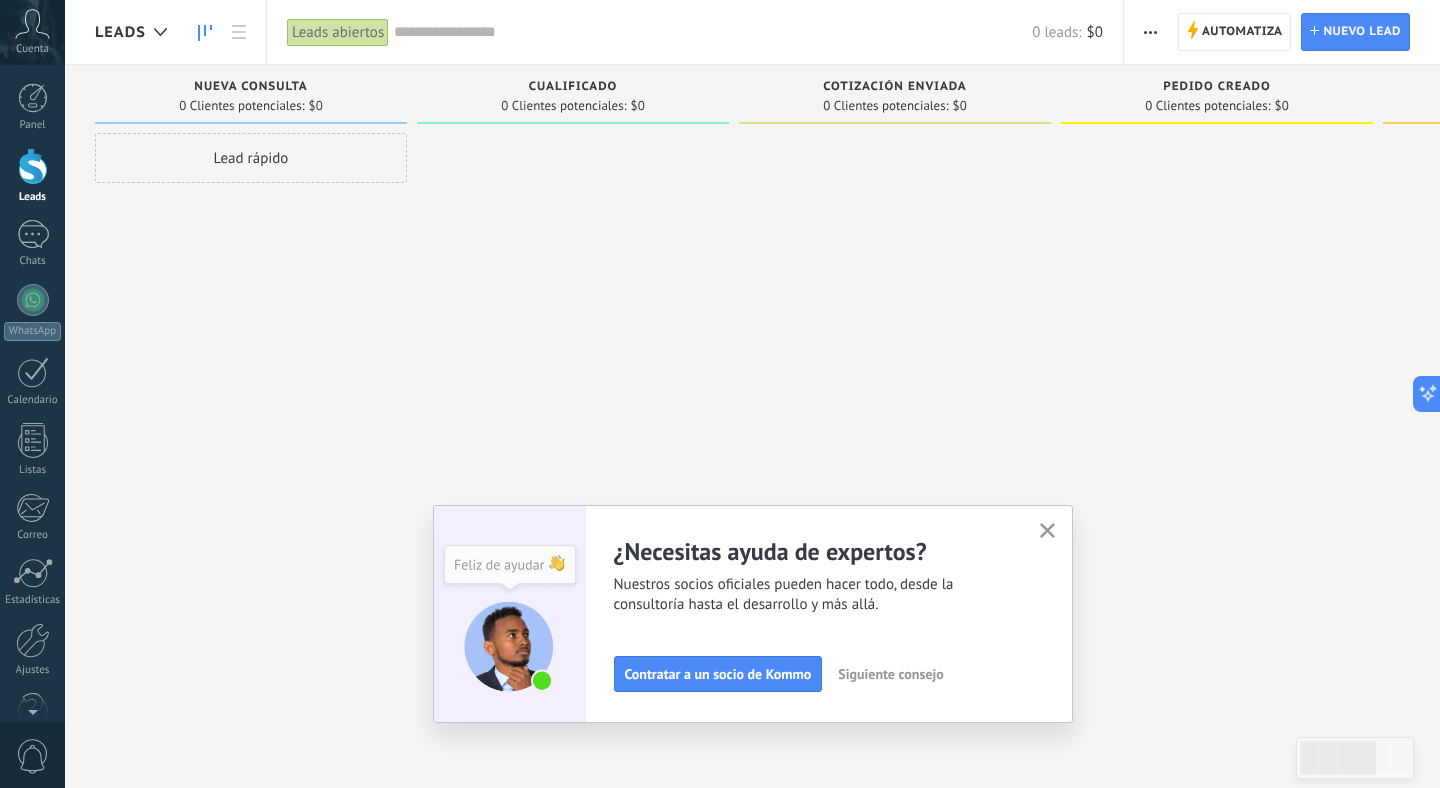 scroll, scrollTop: 44, scrollLeft: 0, axis: vertical 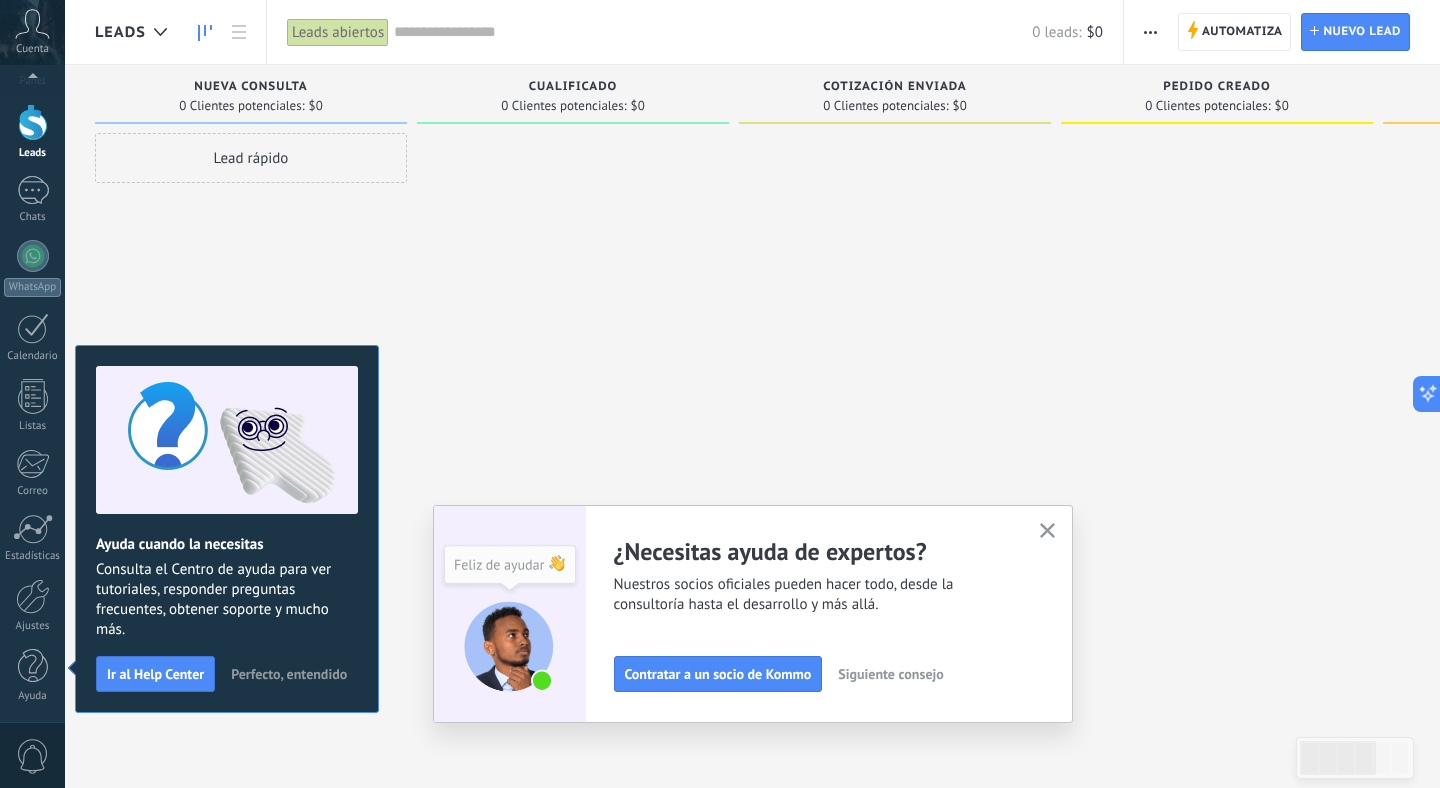 click 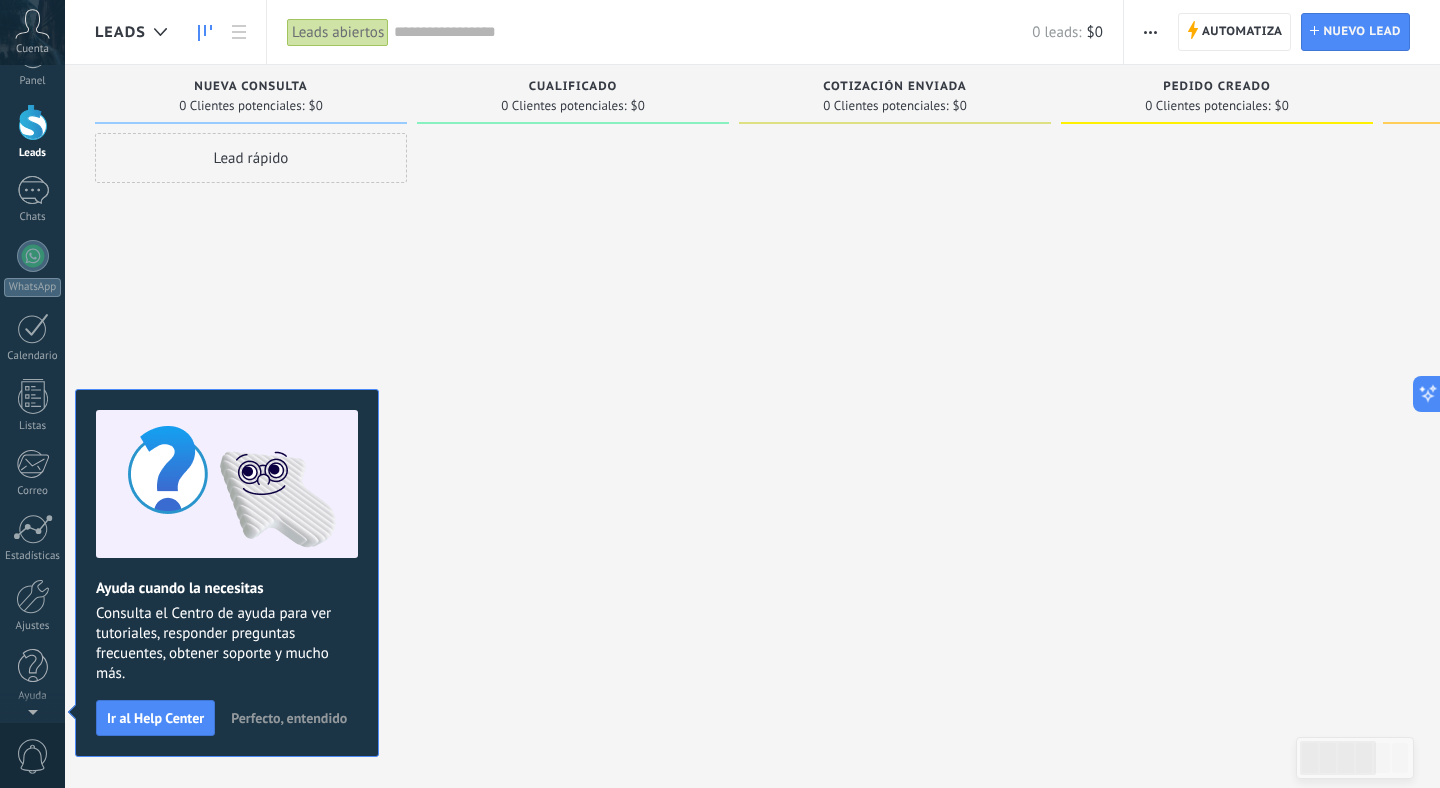 scroll, scrollTop: 0, scrollLeft: 0, axis: both 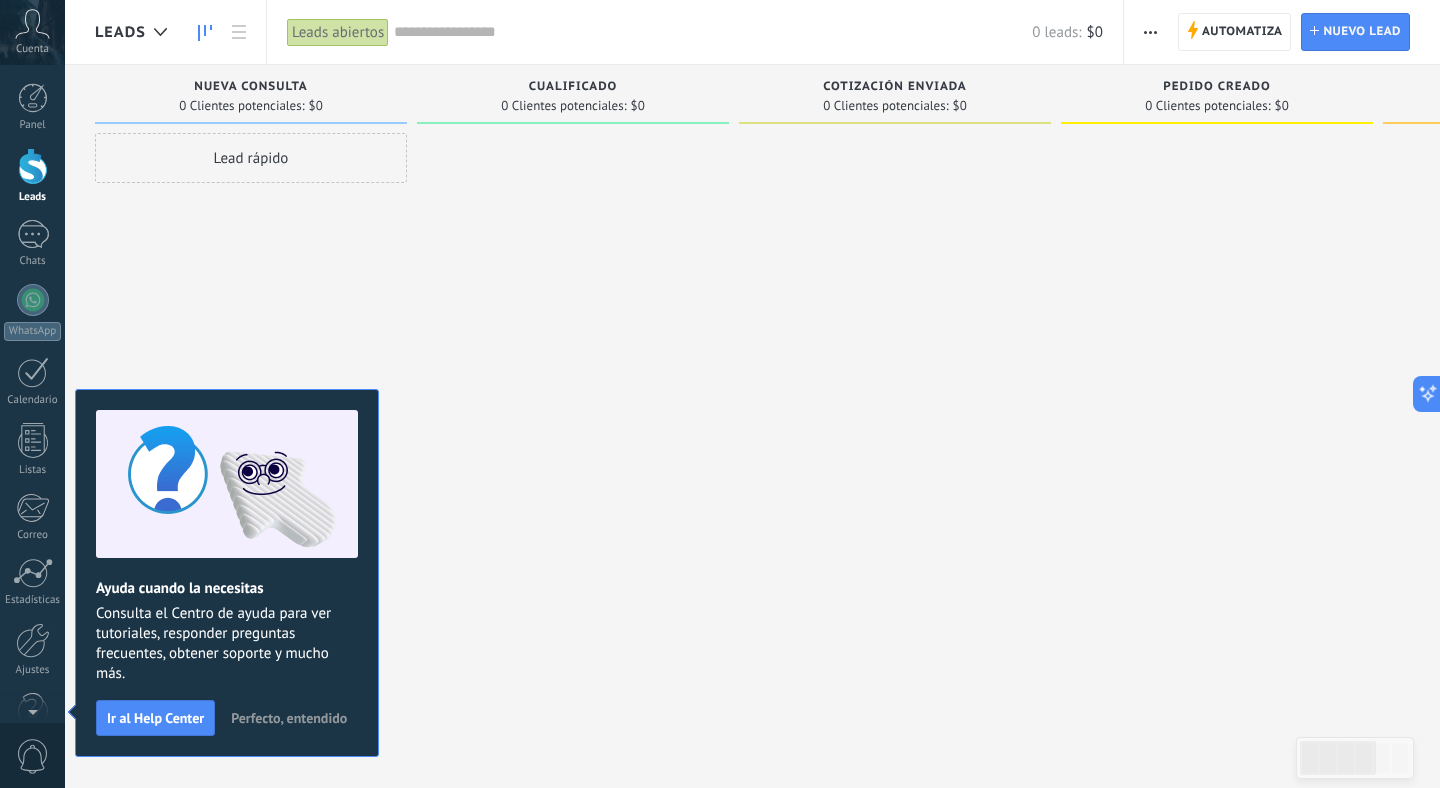click on "Consulta el Centro de ayuda para ver tutoriales, responder preguntas frecuentes, obtener soporte y mucho más." at bounding box center [227, 644] 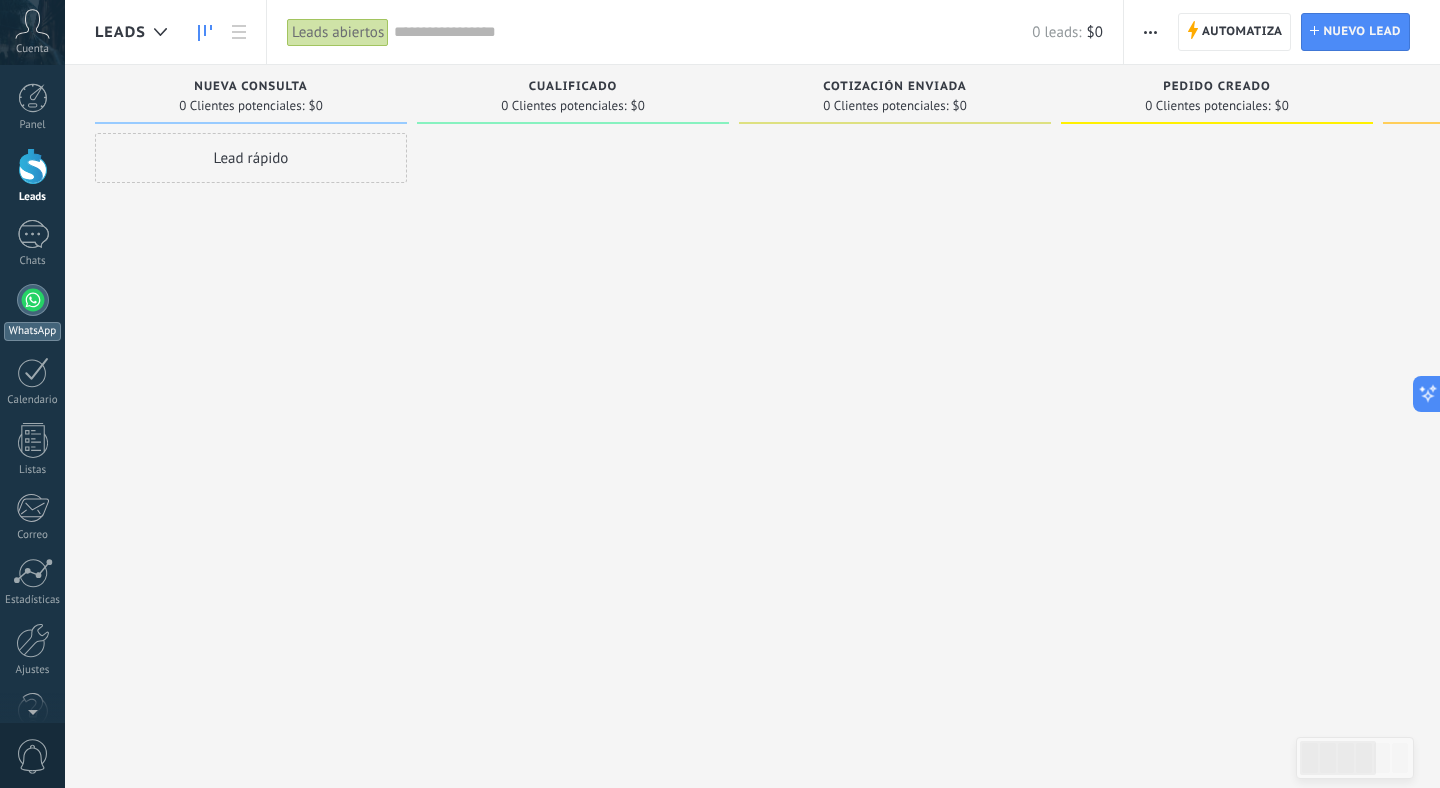 click at bounding box center (33, 300) 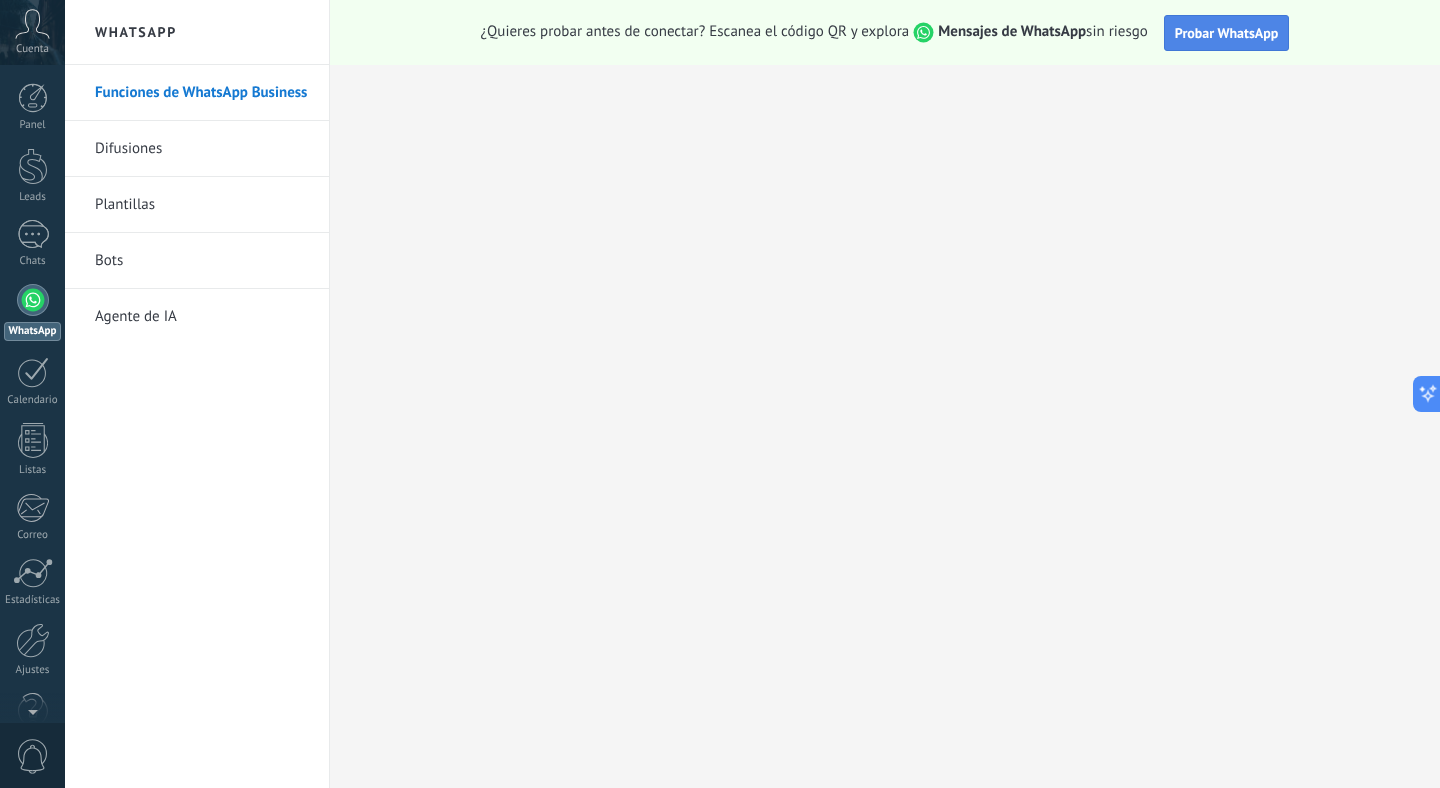 click on "Probar WhatsApp" at bounding box center [1227, 33] 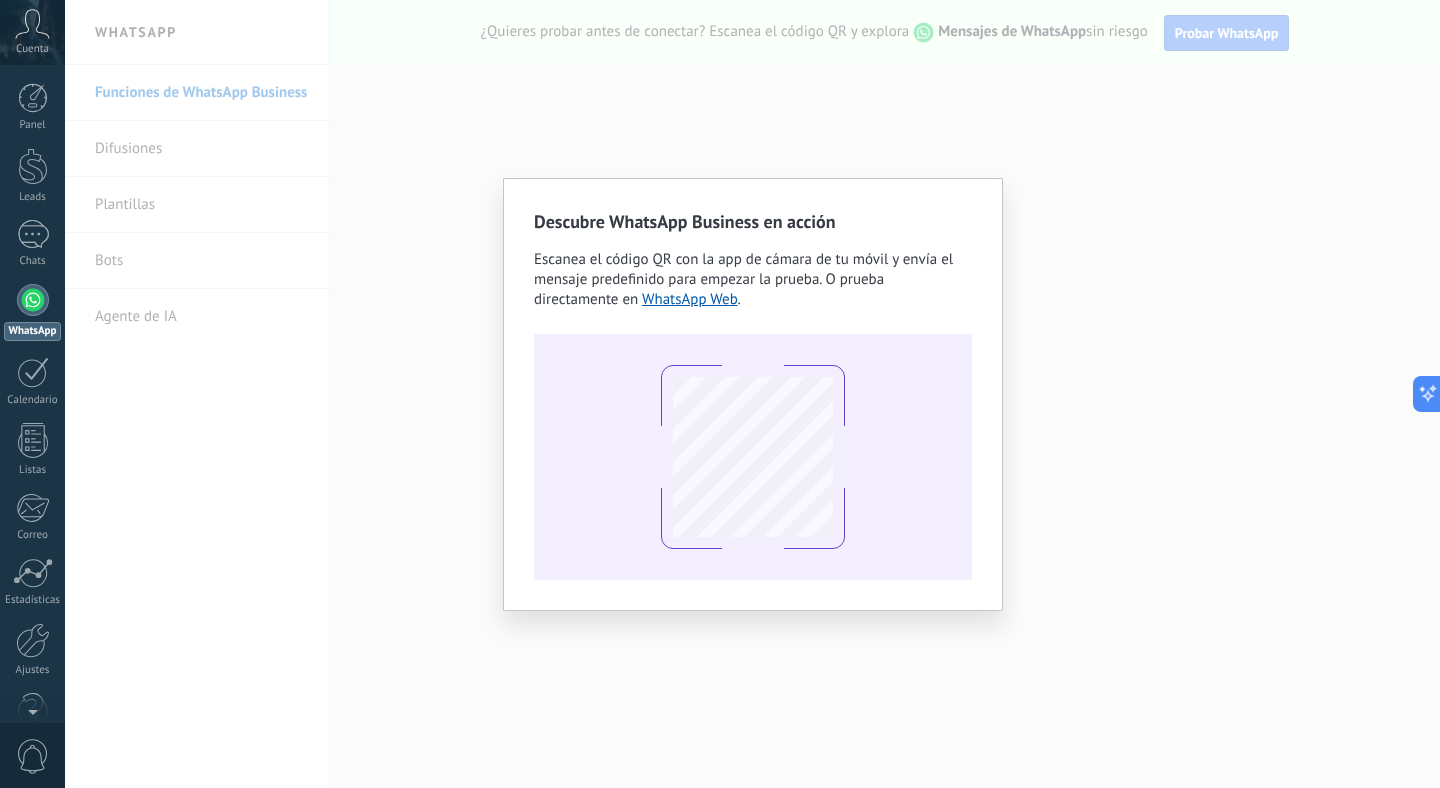 click on "Descubre WhatsApp Business en acción Escanea el código QR con la app de cámara de tu móvil y envía el mensaje predefinido para empezar la prueba. O prueba directamente en   WhatsApp Web ." at bounding box center [752, 394] 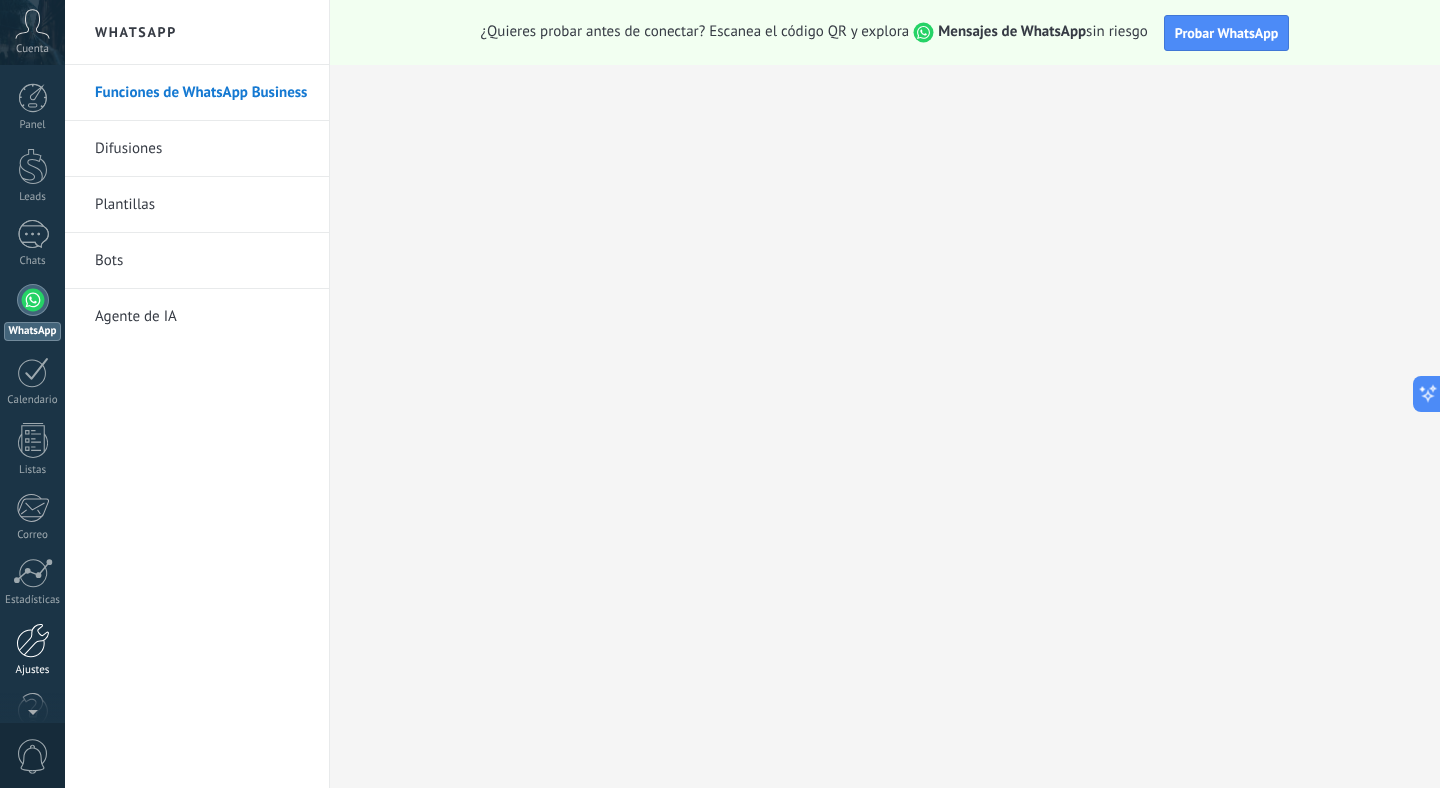 click at bounding box center (33, 640) 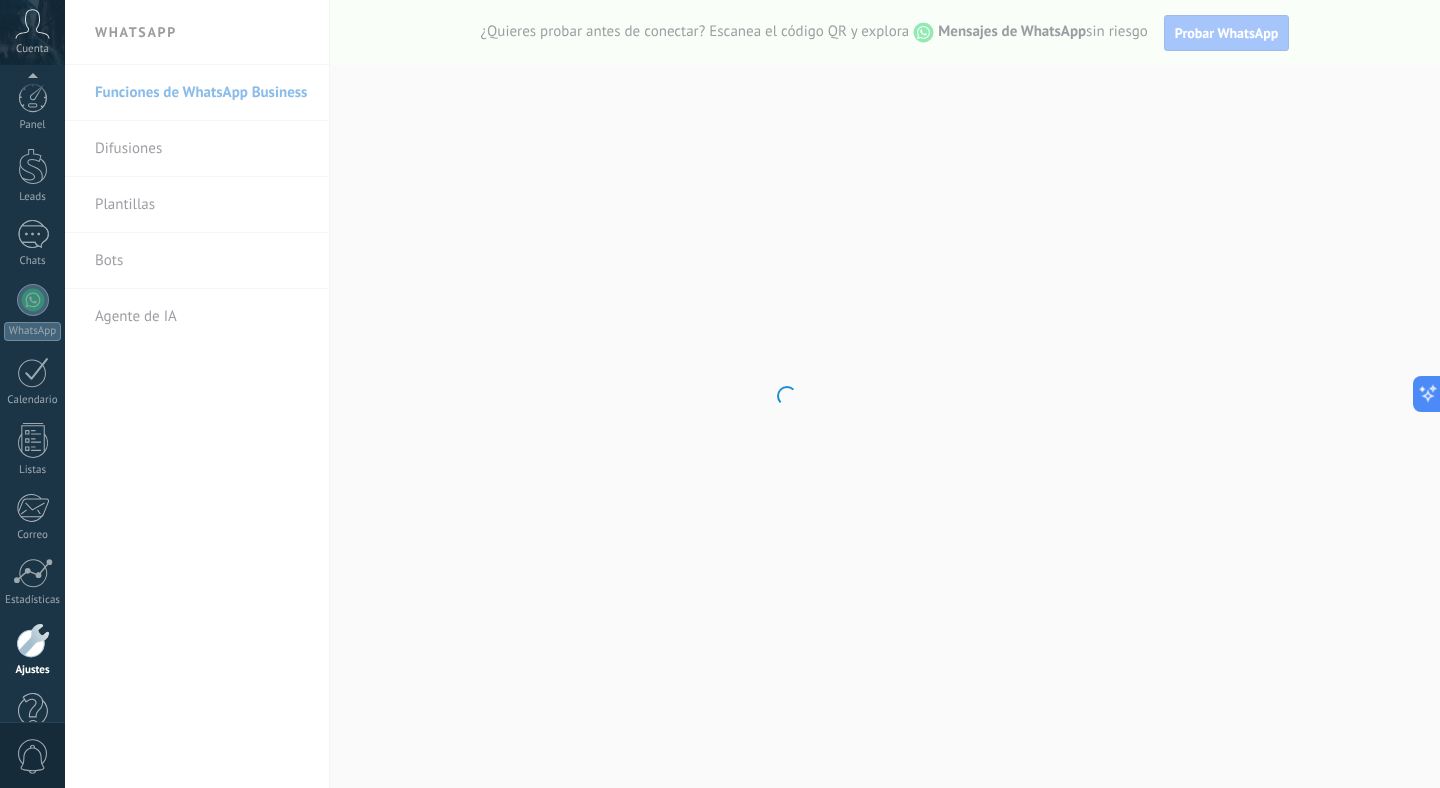 scroll, scrollTop: 44, scrollLeft: 0, axis: vertical 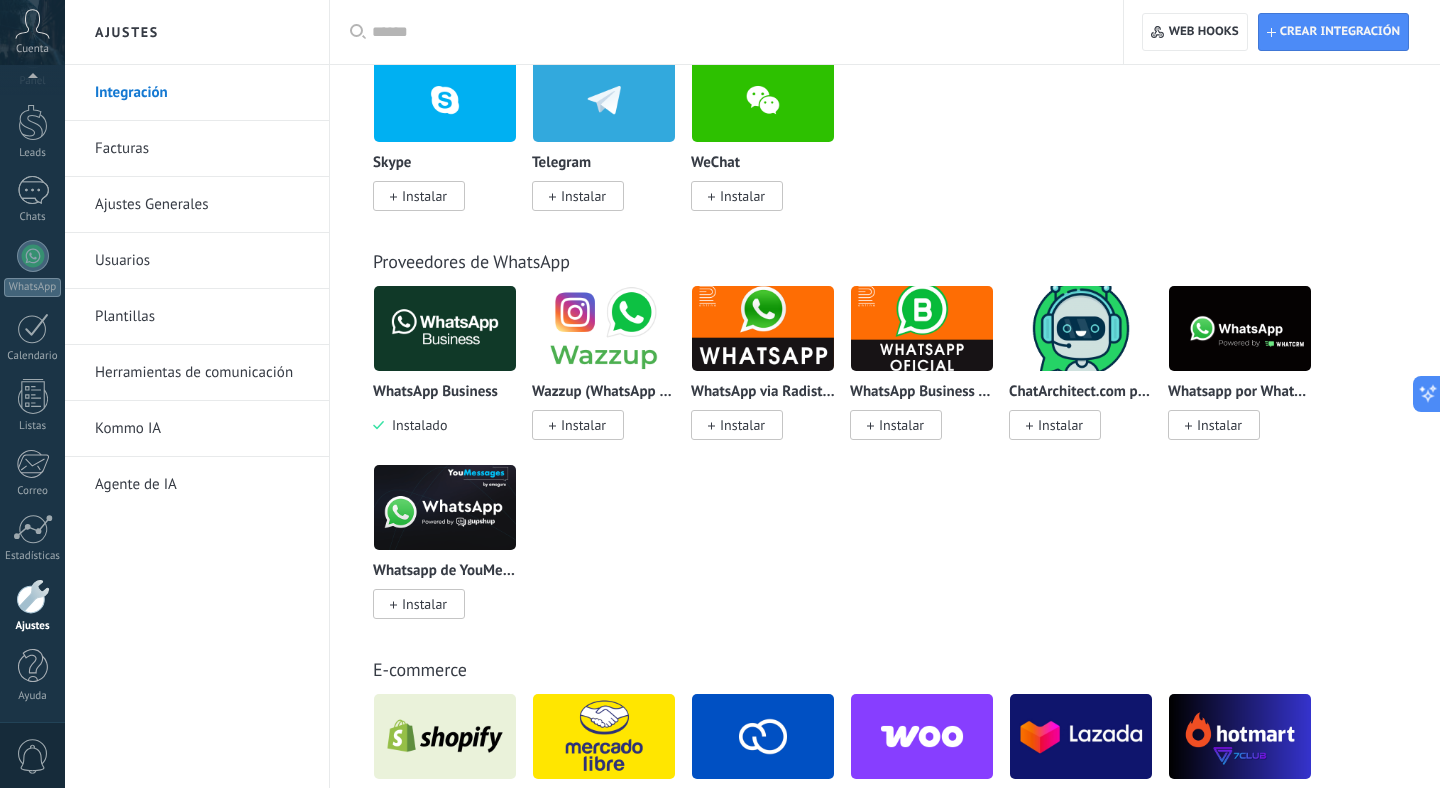 click at bounding box center (1240, 328) 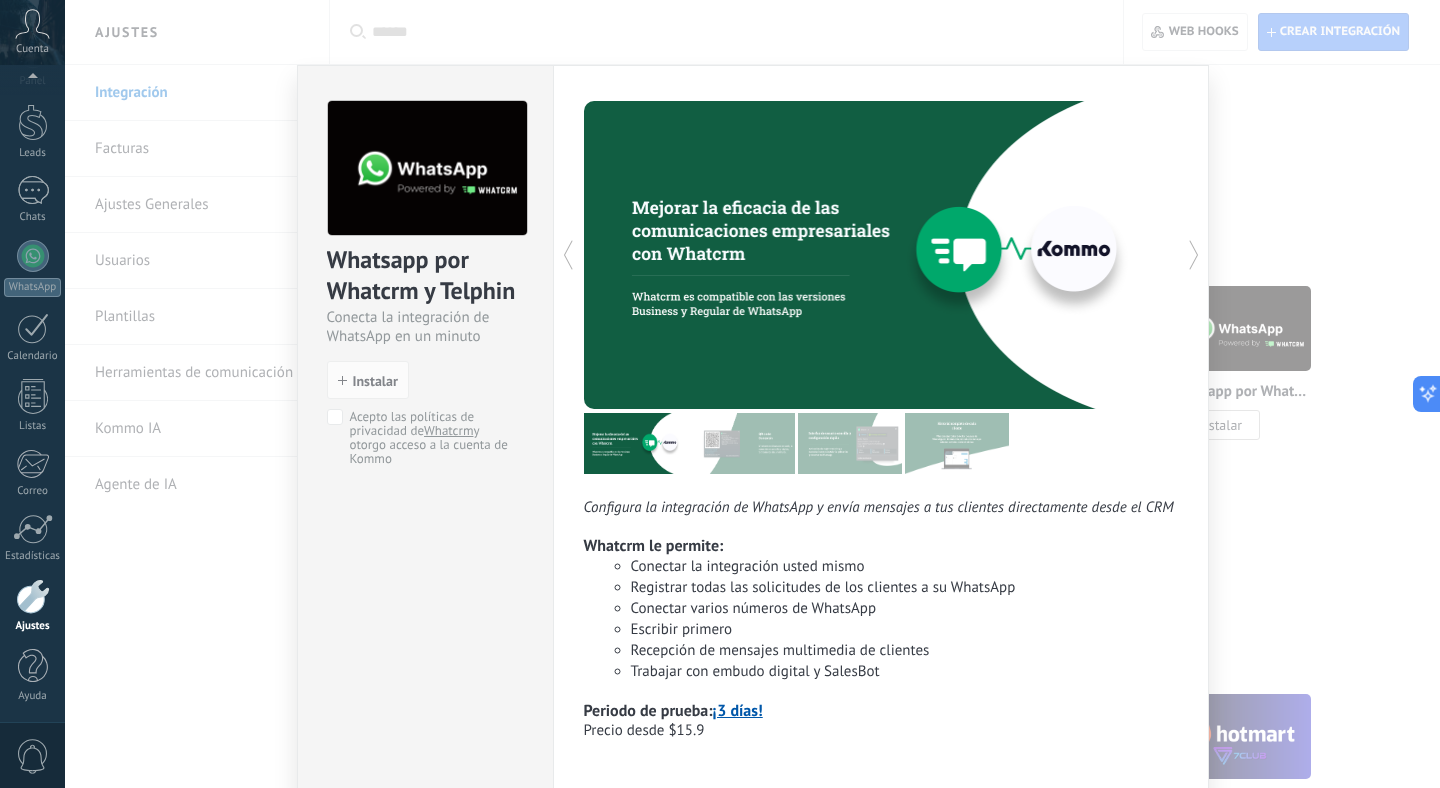 click on "Whatsapp por Whatcrm y Telphin Conecta la integración de WhatsApp en un minuto install Instalar Acepto las políticas de privacidad de  Whatcrm  y otorgo acceso a la cuenta de Kommo
Configura la integración de WhatsApp y envía mensajes a tus clientes directamente desde el CRM
Whatcrm le permite:
Conectar la integración usted mismo
Registrar todas las solicitudes de los clientes a su WhatsApp
Conectar varios números de WhatsApp
Escribir primero
Recepción de mensajes multimedia de clientes
Trabajar con embudo digital y SalesBot
Periodo de prueba:   ¡3 días!
Precio desde $15.9
más" at bounding box center [752, 394] 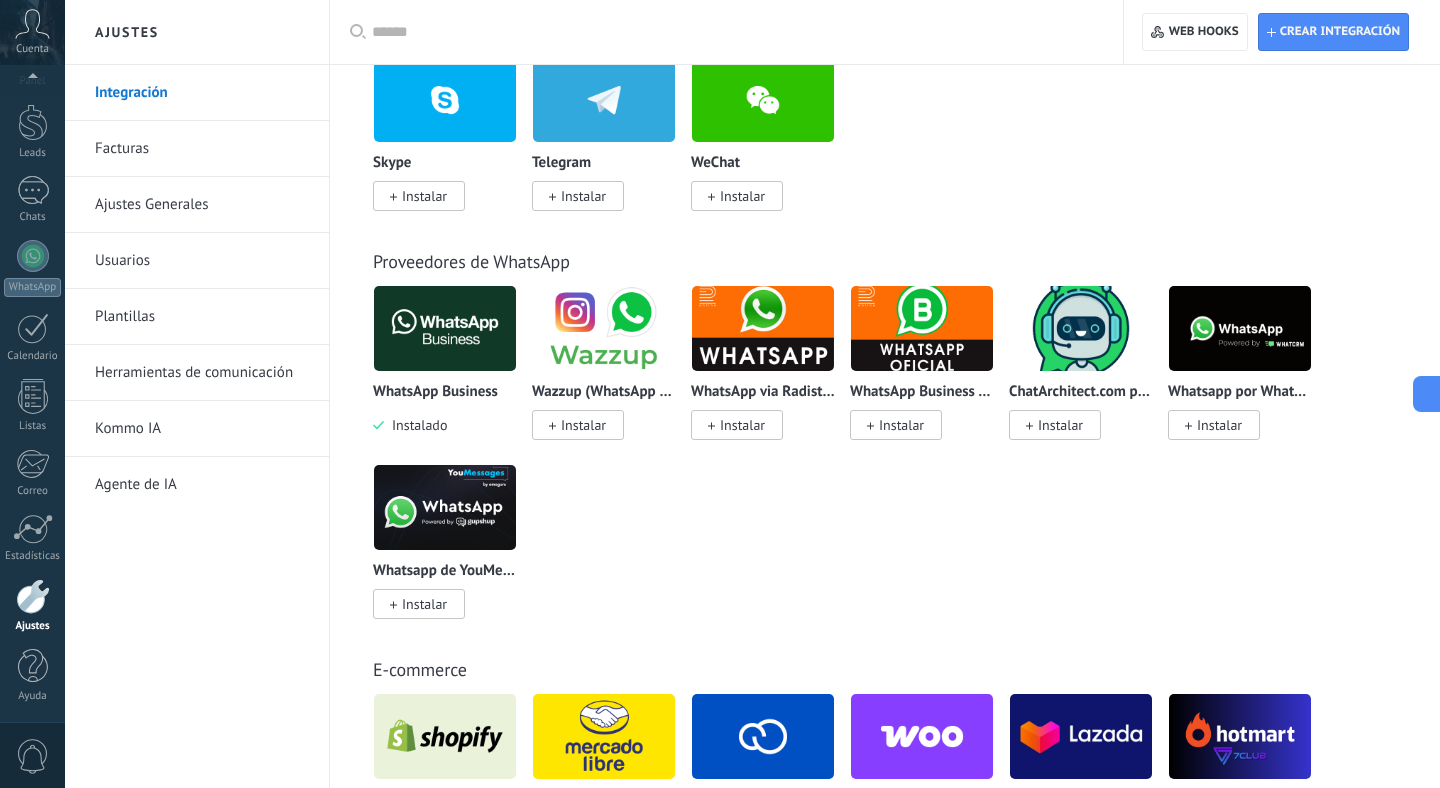click at bounding box center [604, 328] 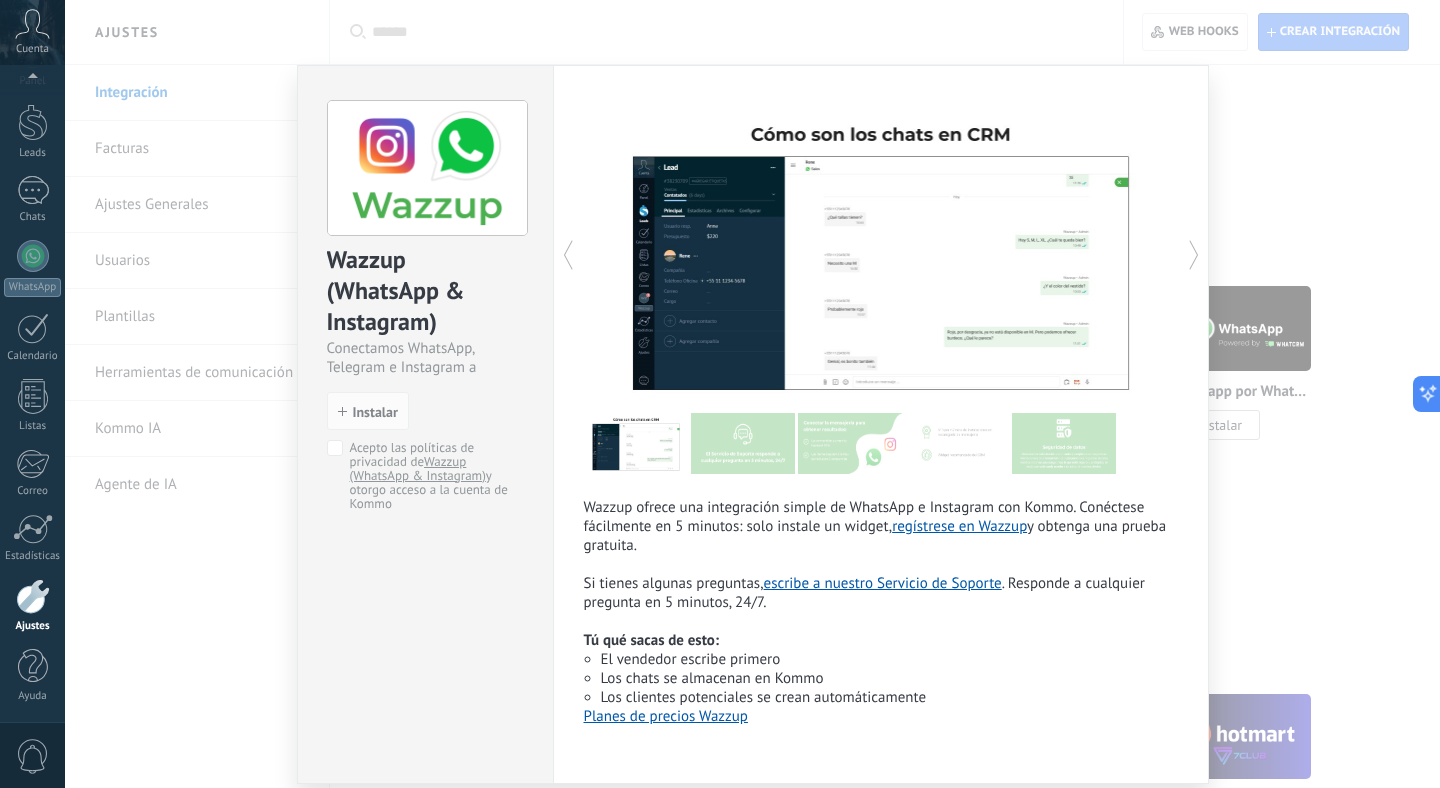 click on "regístrese en Wazzup" at bounding box center [959, 526] 